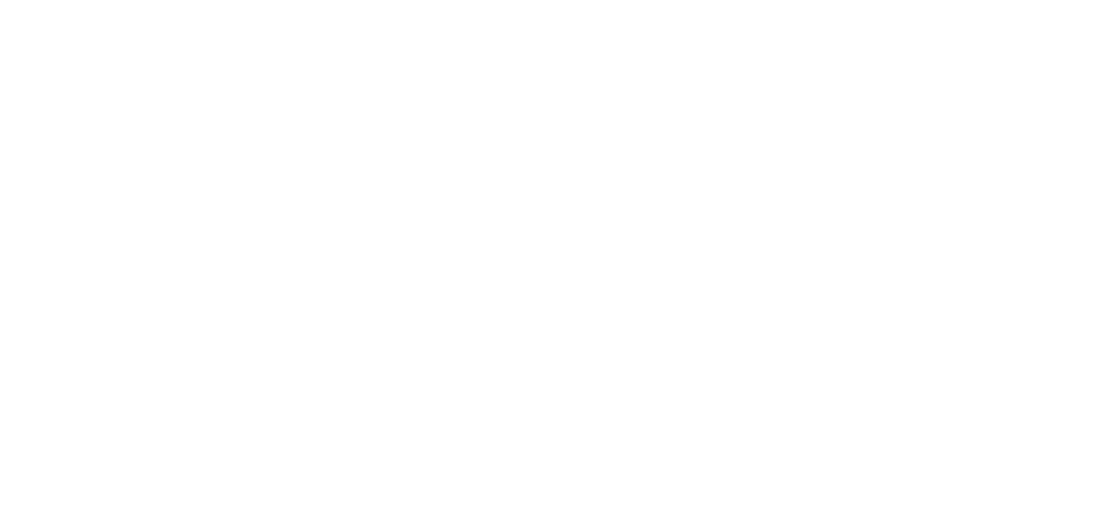 scroll, scrollTop: 0, scrollLeft: 0, axis: both 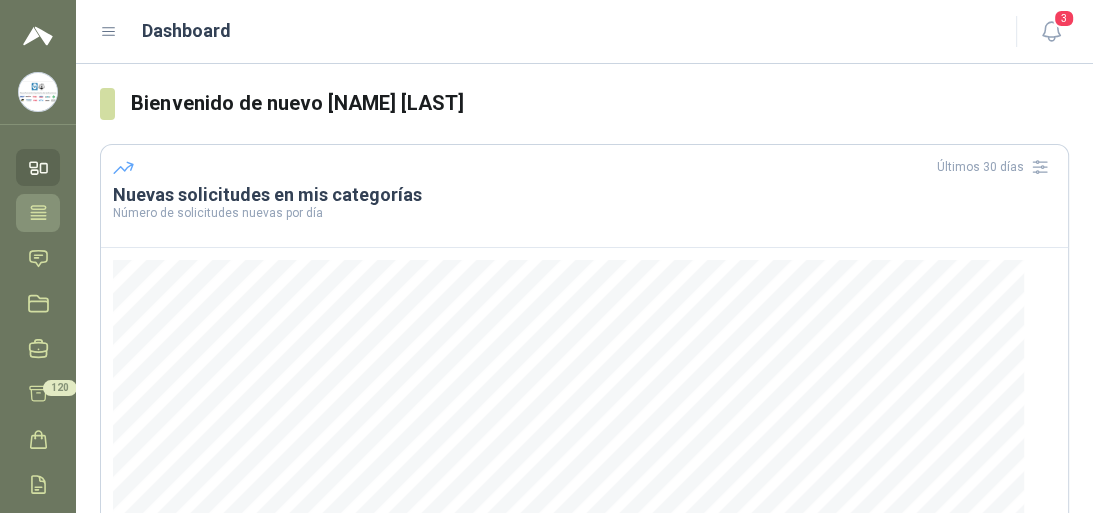 click at bounding box center [38, 212] 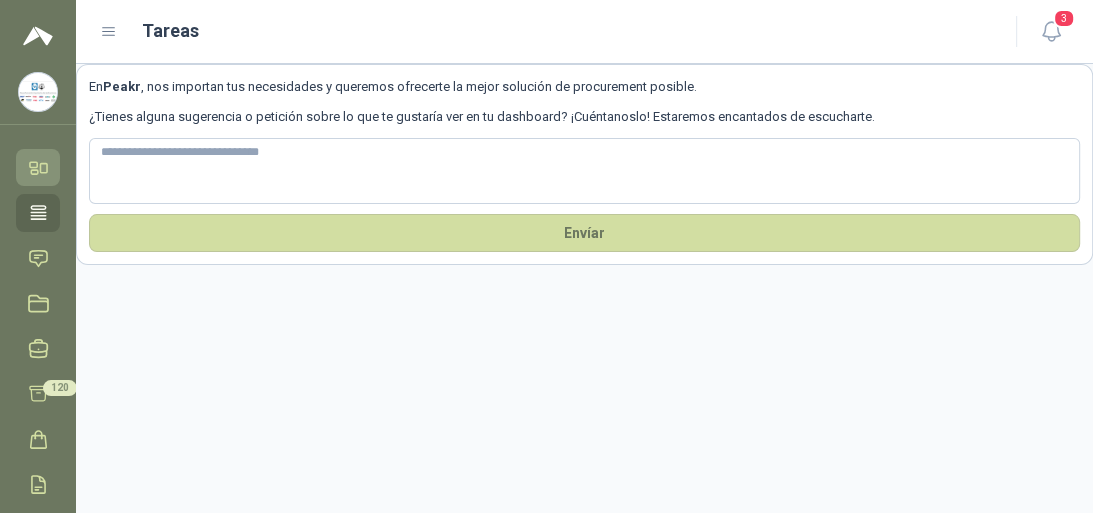click at bounding box center [38, 167] 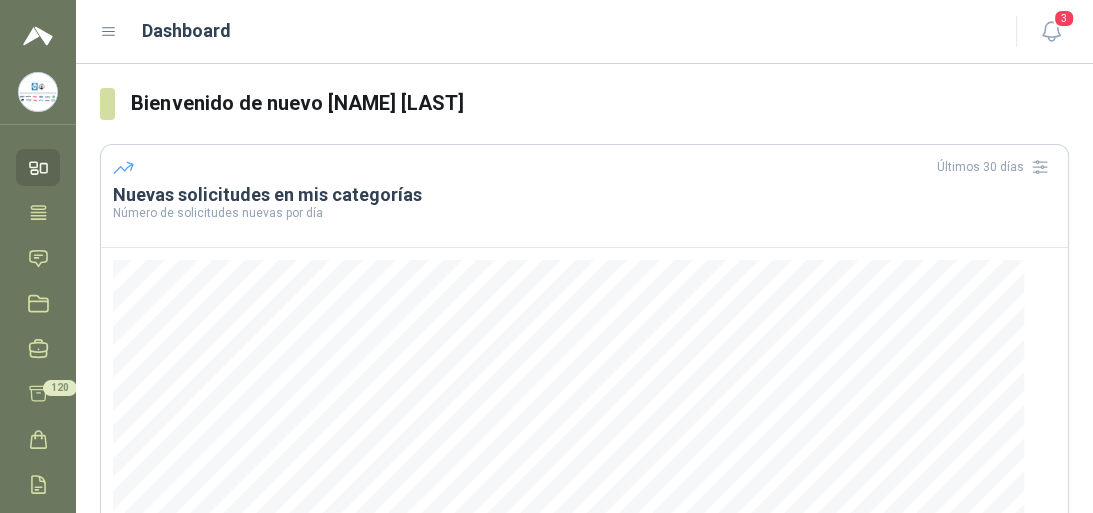 click at bounding box center (34, 172) 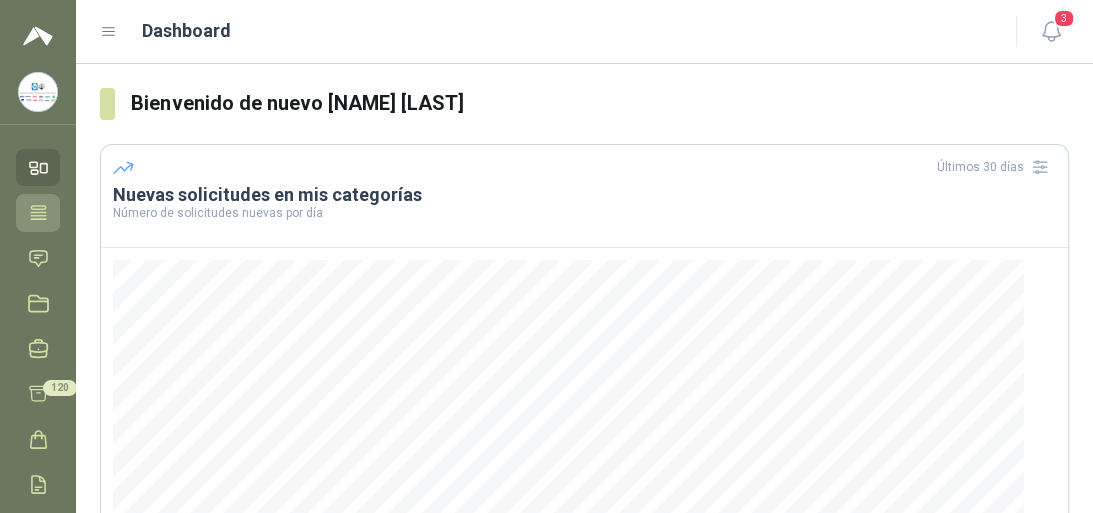 click at bounding box center [38, 212] 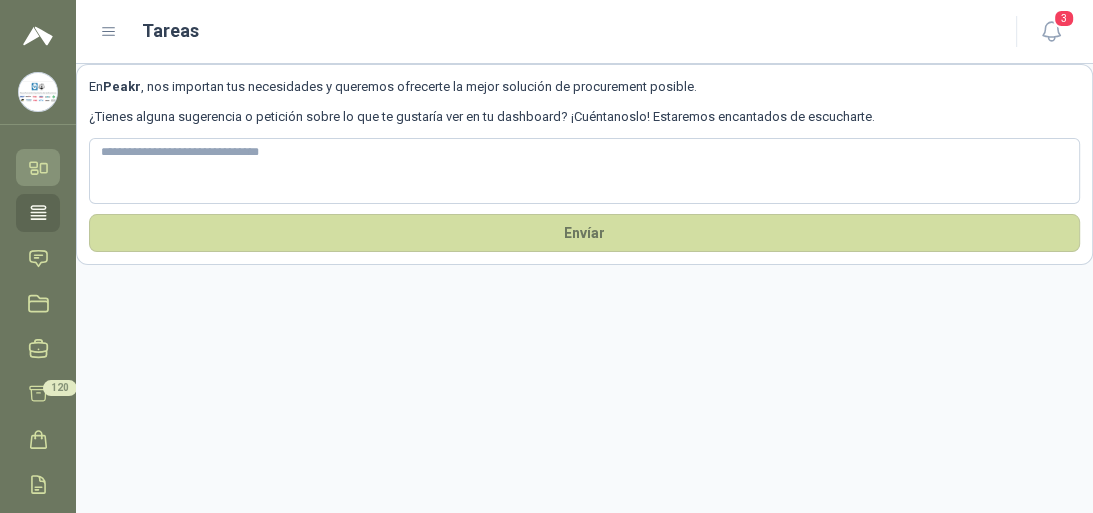 click at bounding box center (33, 164) 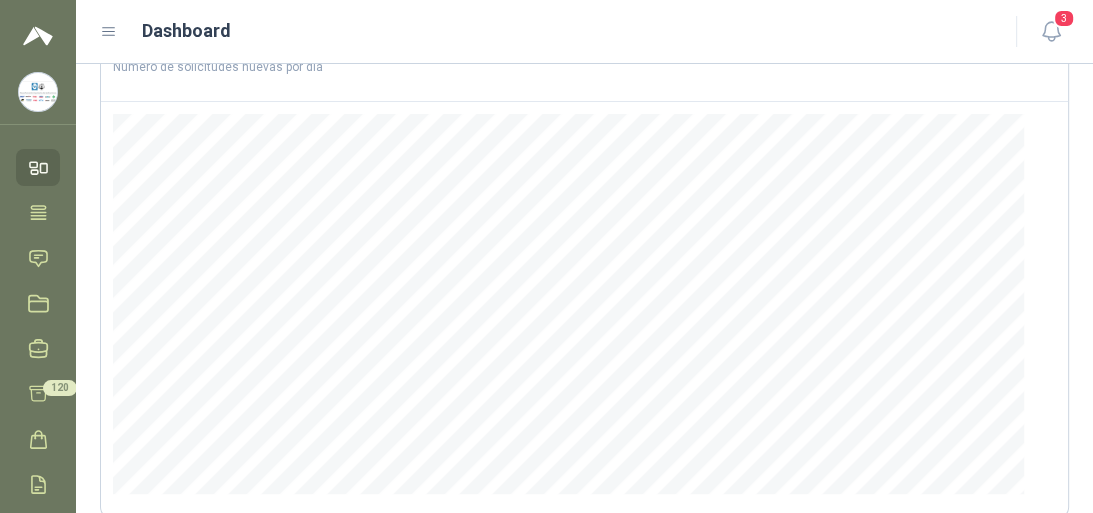 scroll, scrollTop: 0, scrollLeft: 0, axis: both 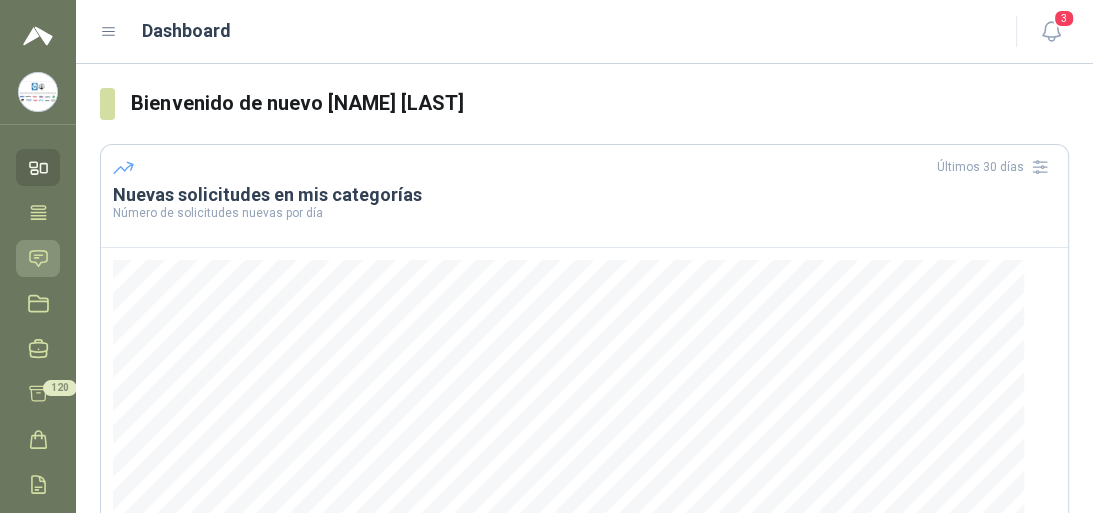 click at bounding box center [38, 258] 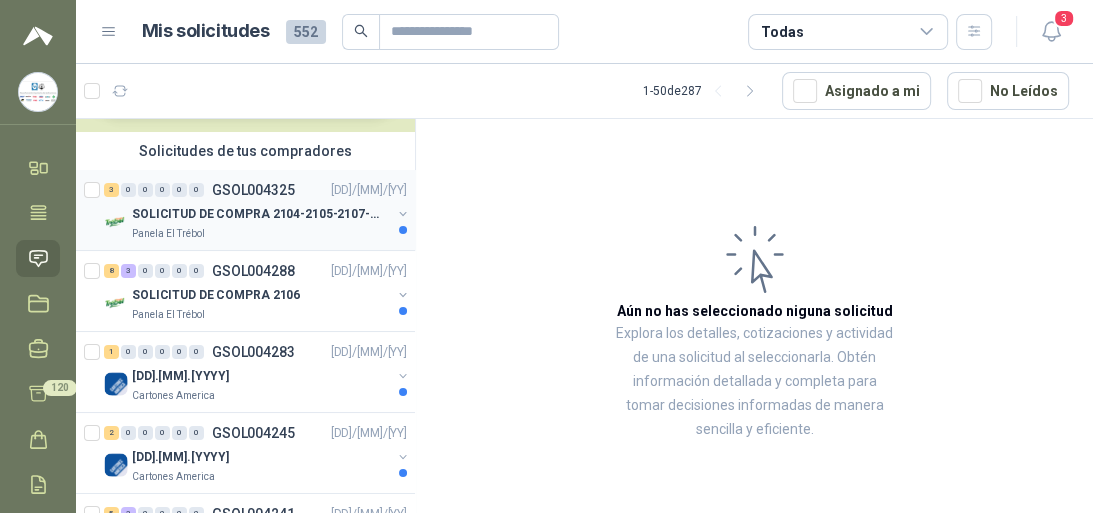 scroll, scrollTop: 0, scrollLeft: 0, axis: both 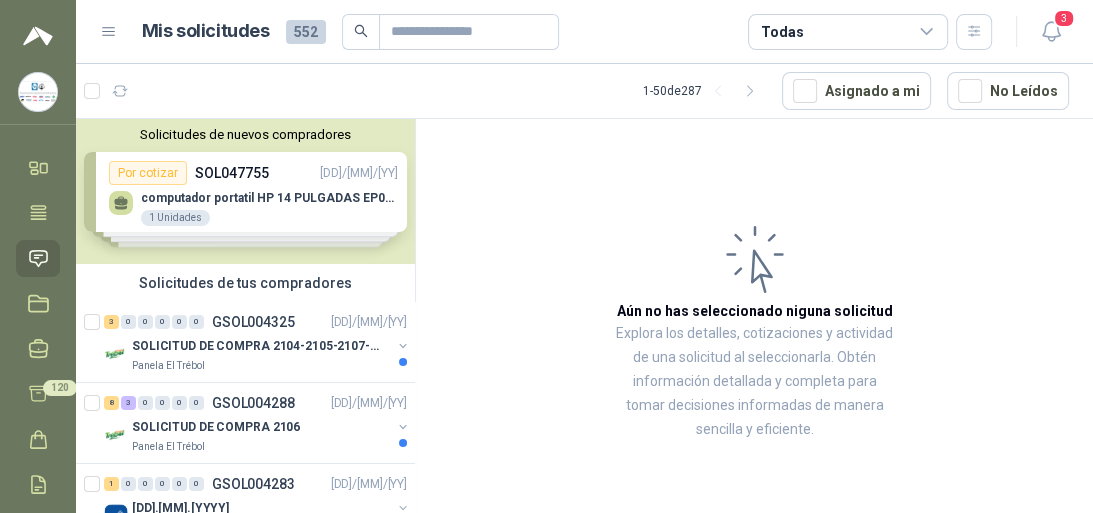click on "Solicitudes de nuevos compradores Por cotizar SOL047755 [DD]/[MM]/[YY]   computador portatil HP 14 PULGADAS EP027la - intel core i3 1   Unidades Por cotizar SOL047701 [DD]/[MM]/[YY]   CARRETILLA BUGI METALICA  4   Unidades Por cotizar SOL047649 [DD]/[MM]/[YY]   RODAMIENTO UK-213 3   Unidades Por cotizar SOL047623 [DD]/[MM]/[YY]   CONTADOR ENTRADA Y SALIDA 2” 1   Unidades ¿Quieres recibir  cientos de solicitudes de compra  como estas todos los días? Agenda una reunión" at bounding box center (245, 191) 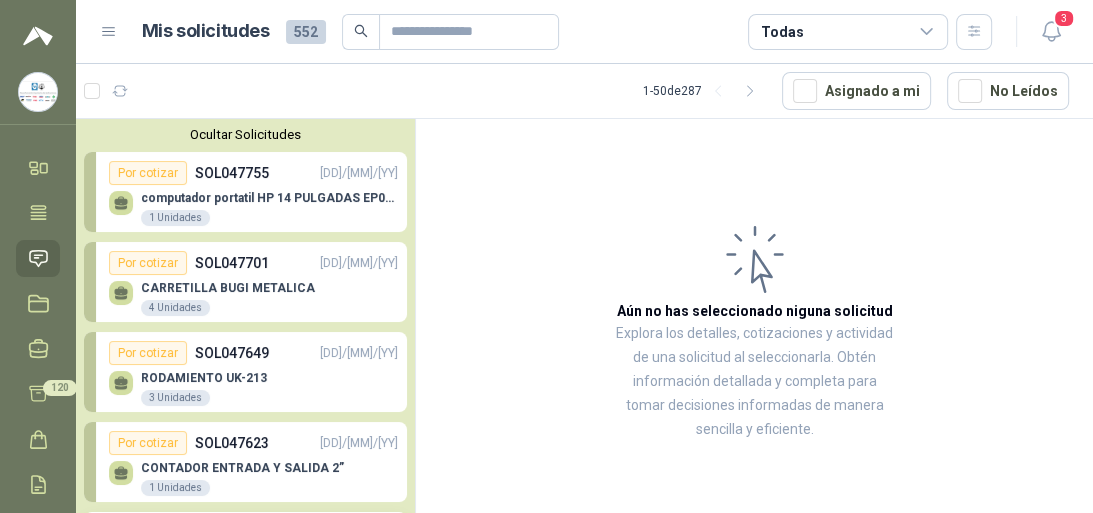 click on "RODAMIENTO UK-213" at bounding box center (204, 378) 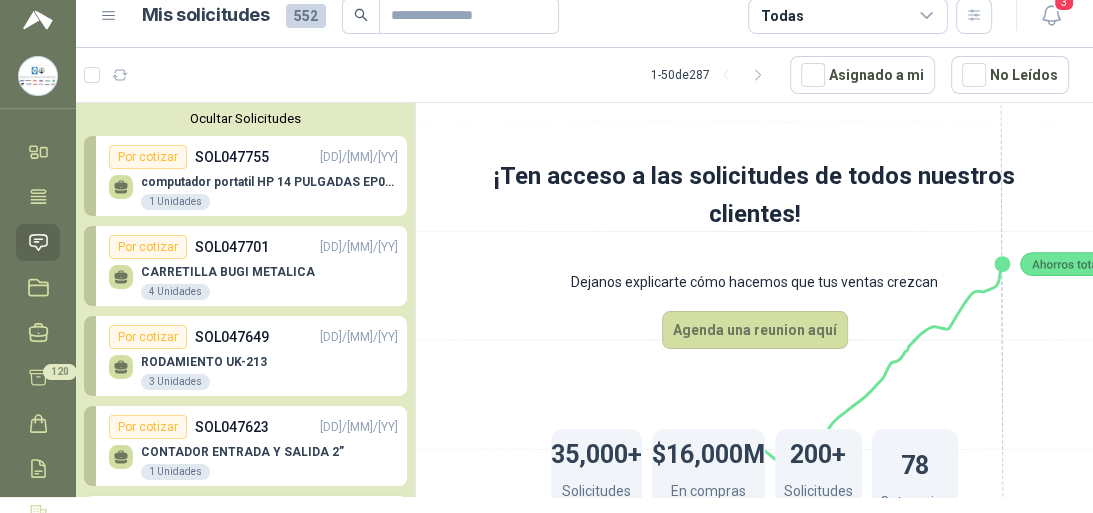 scroll, scrollTop: 0, scrollLeft: 0, axis: both 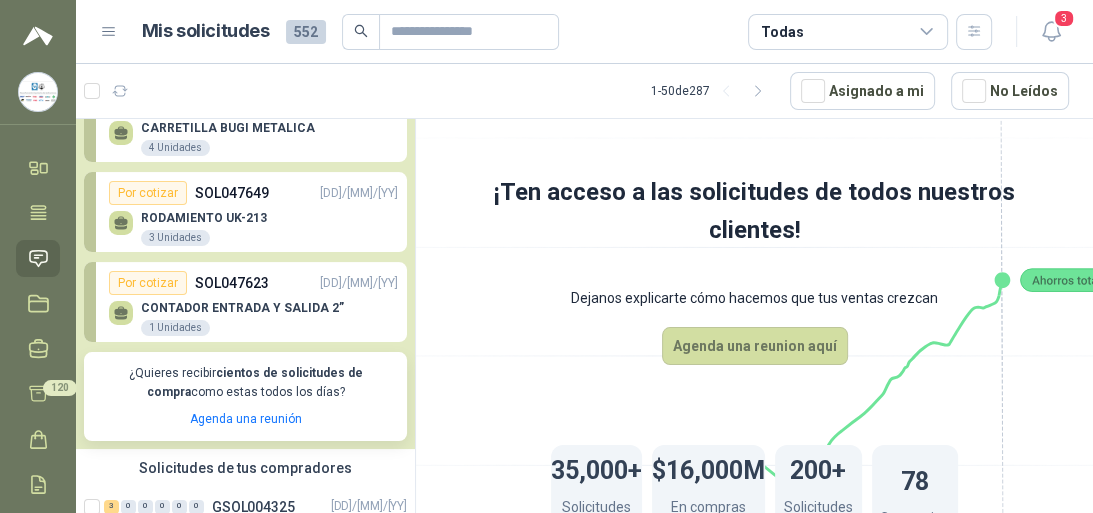 click on "Por cotizar" at bounding box center [148, 193] 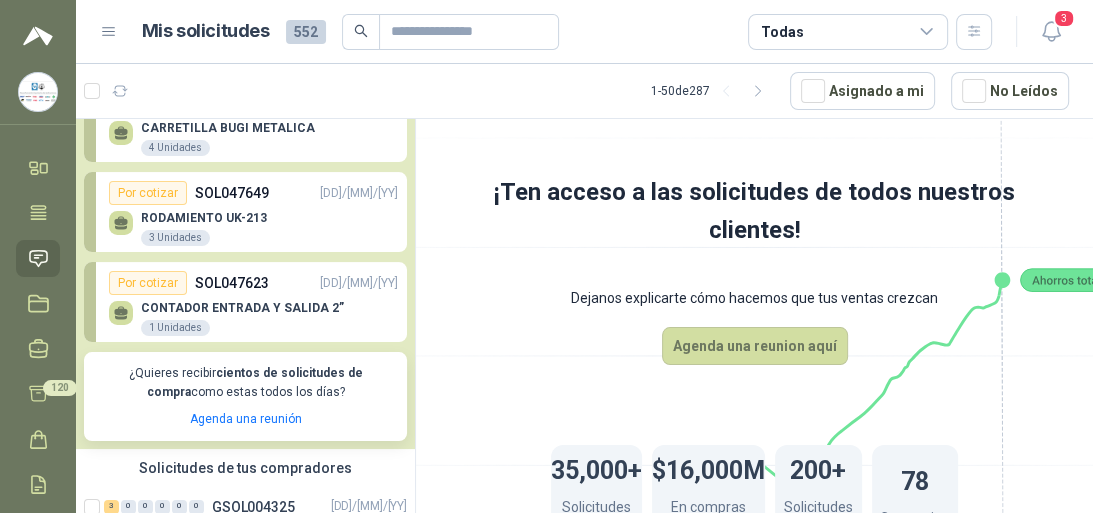 click on "CARRETILLA BUGI METALICA" at bounding box center (228, 128) 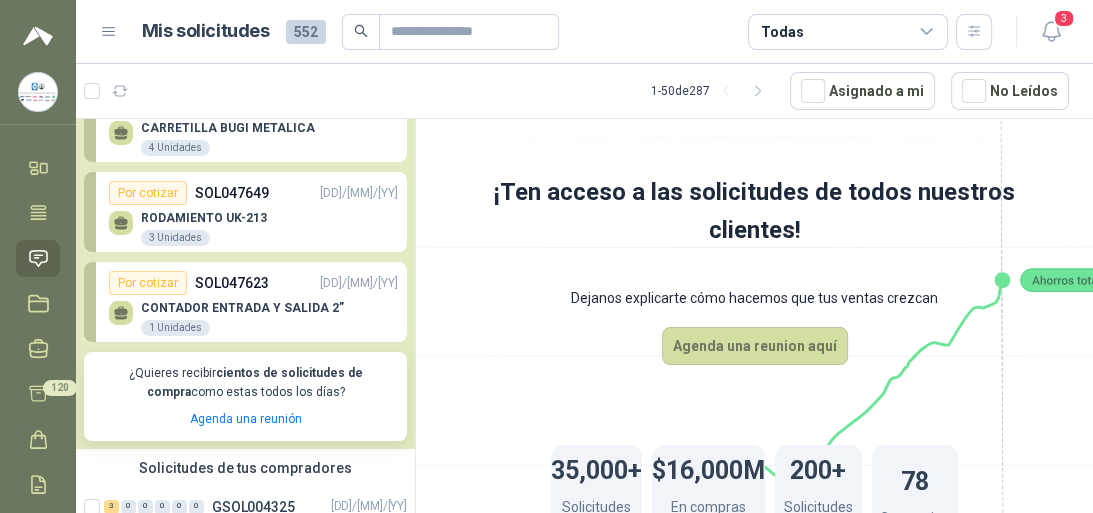 click on "RODAMIENTO UK-213" at bounding box center (204, 218) 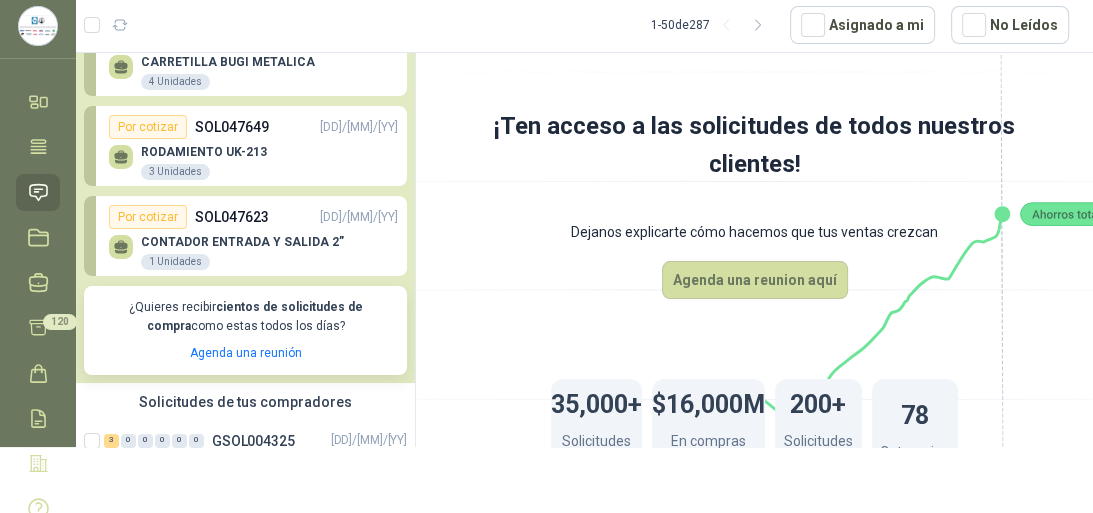 scroll, scrollTop: 0, scrollLeft: 0, axis: both 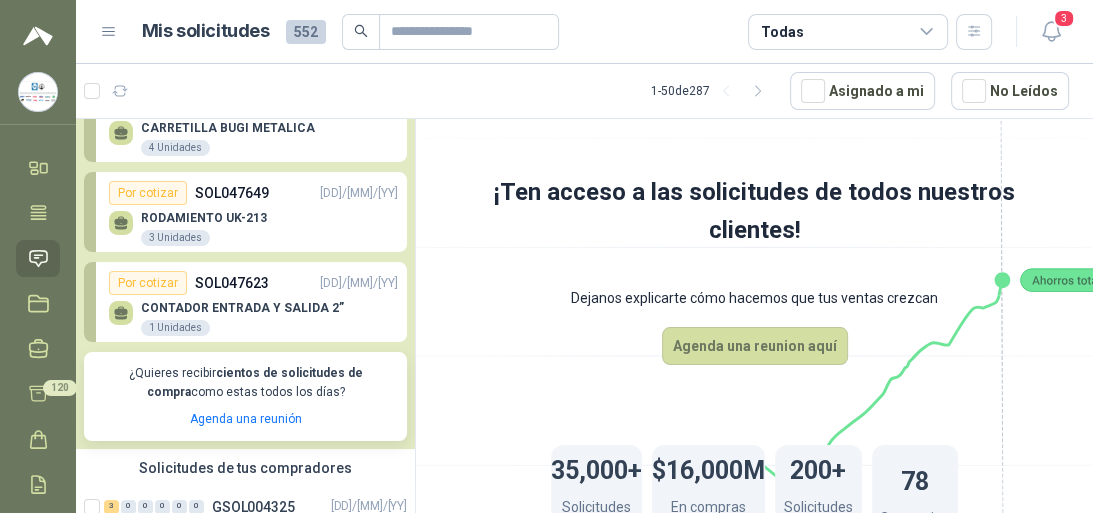 click on "CARRETILLA BUGI METALICA" at bounding box center [228, 128] 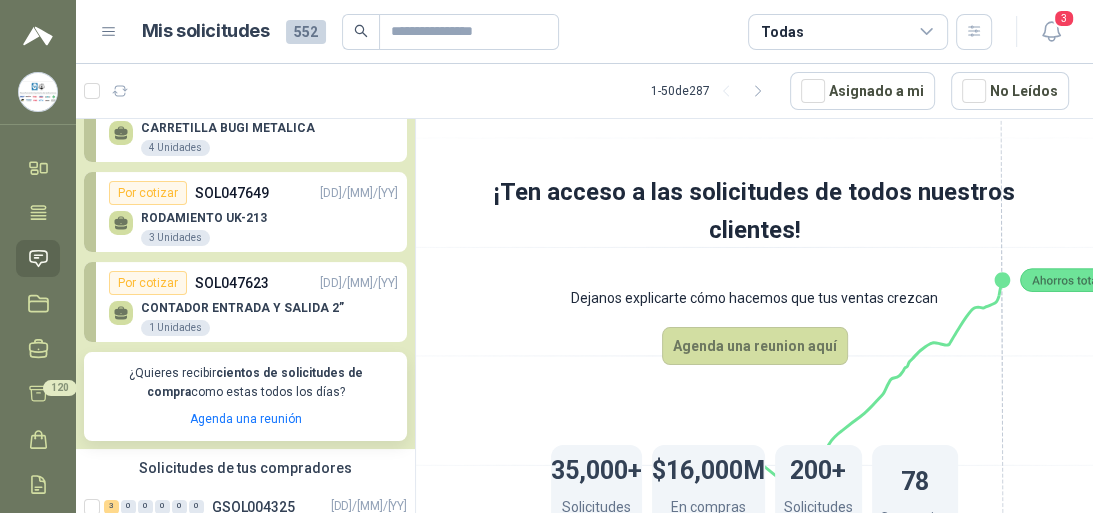 scroll, scrollTop: 0, scrollLeft: 0, axis: both 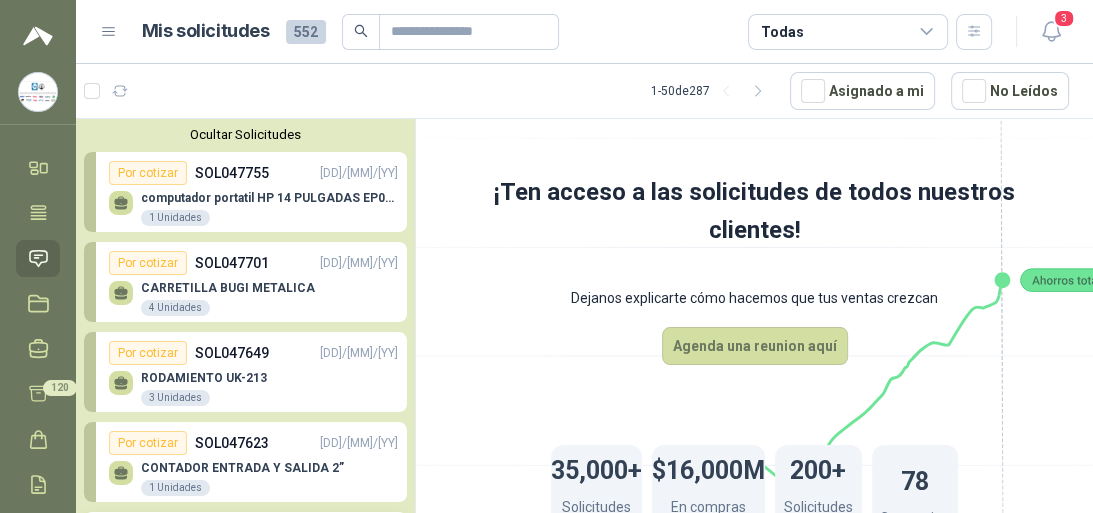 click on "SOL047755" at bounding box center [232, 173] 